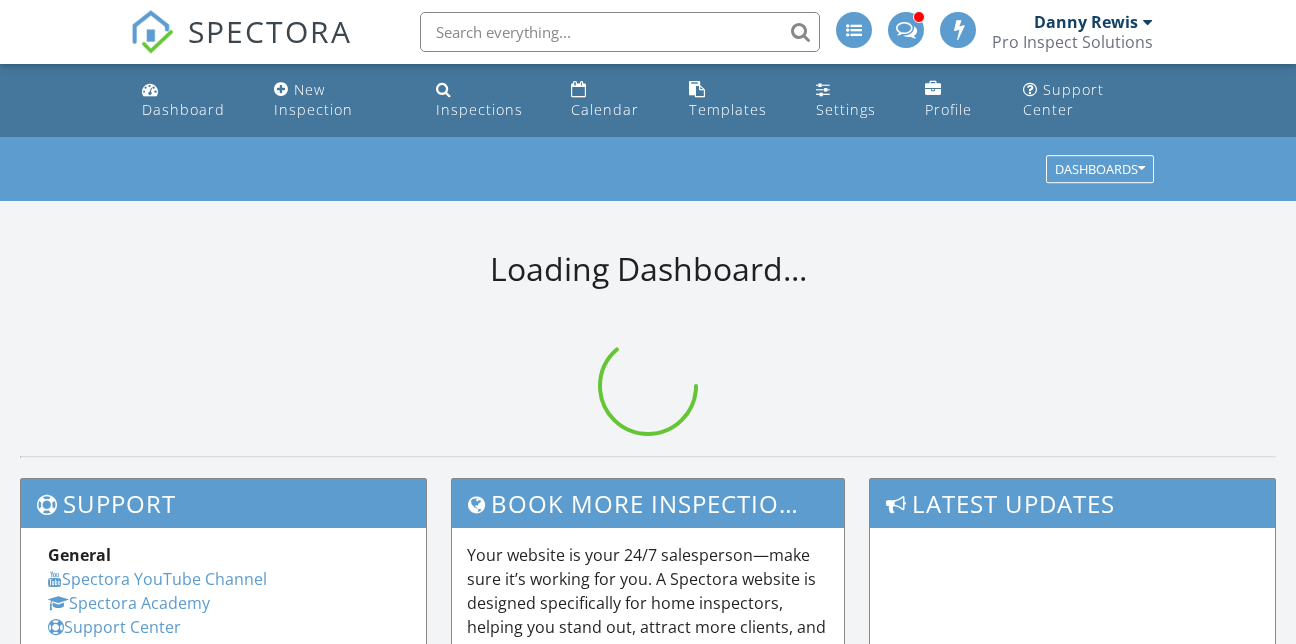 scroll, scrollTop: 0, scrollLeft: 0, axis: both 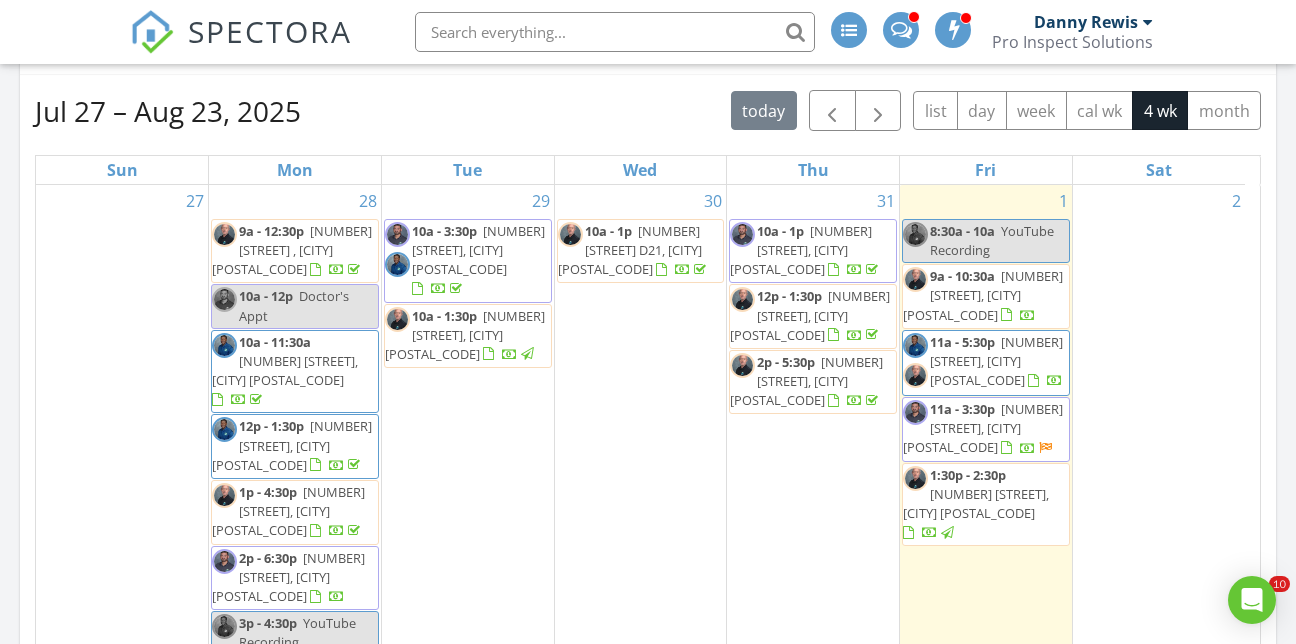 click on "[TIME]
[NUMBER] [STREET], [CITY] [POSTAL_CODE]" at bounding box center (986, 429) 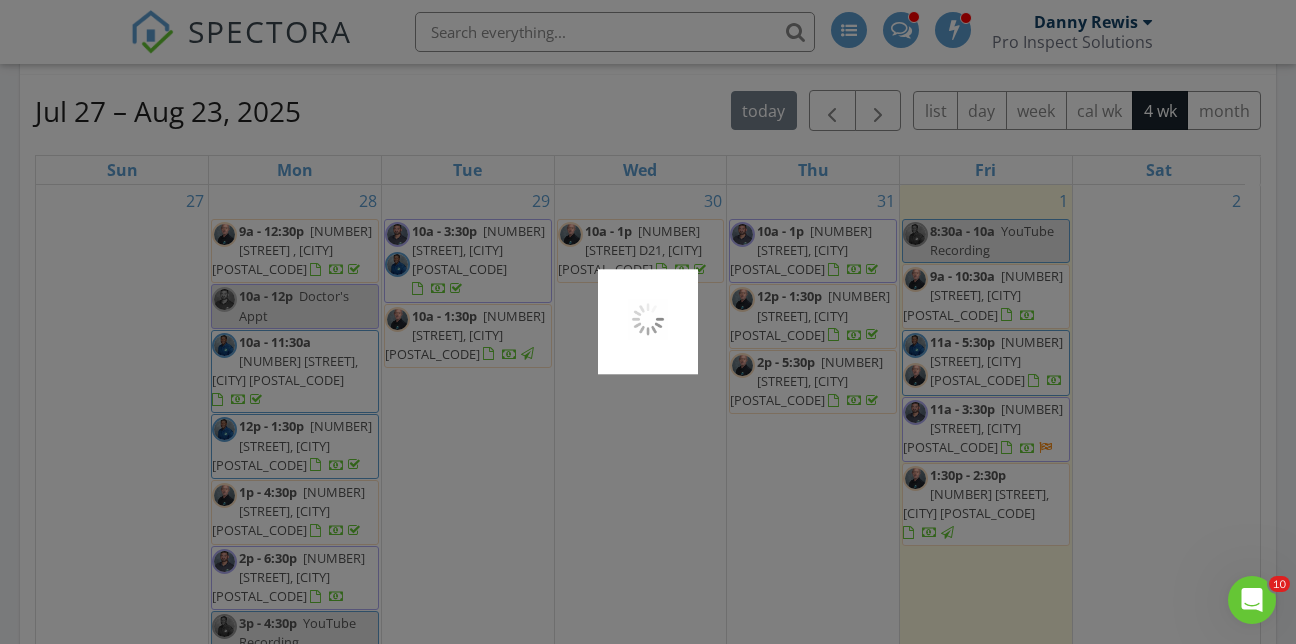 scroll, scrollTop: 0, scrollLeft: 0, axis: both 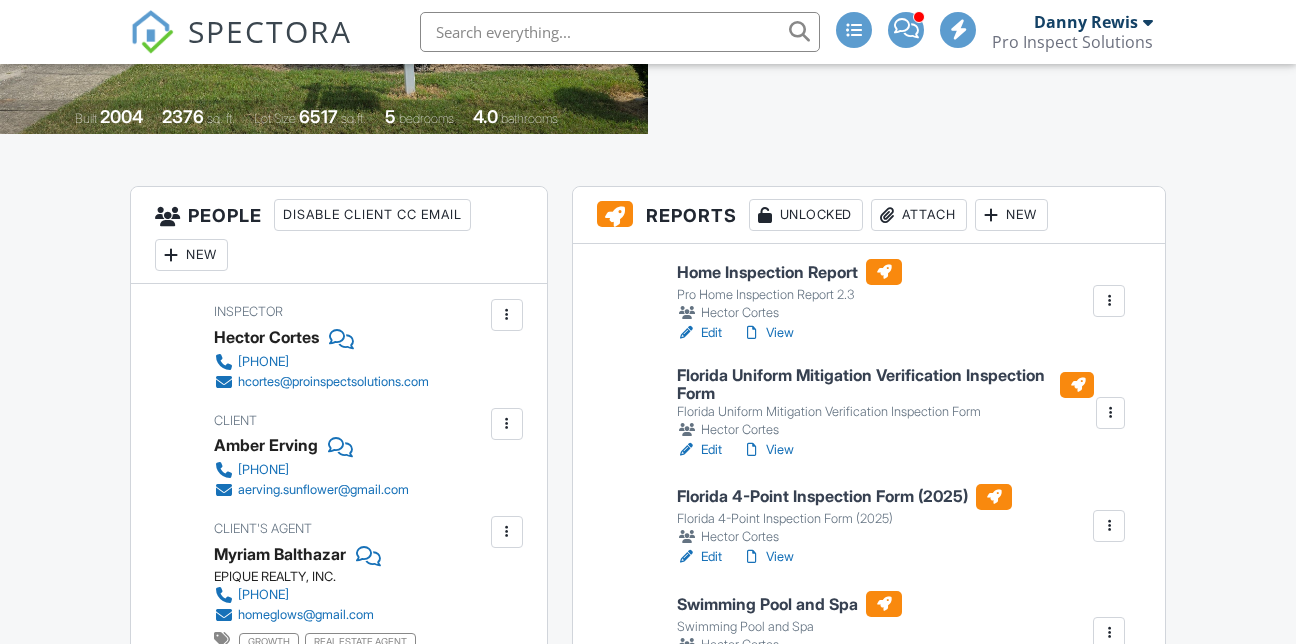 click on "Florida Uniform Mitigation Verification Inspection Form" at bounding box center (885, 384) 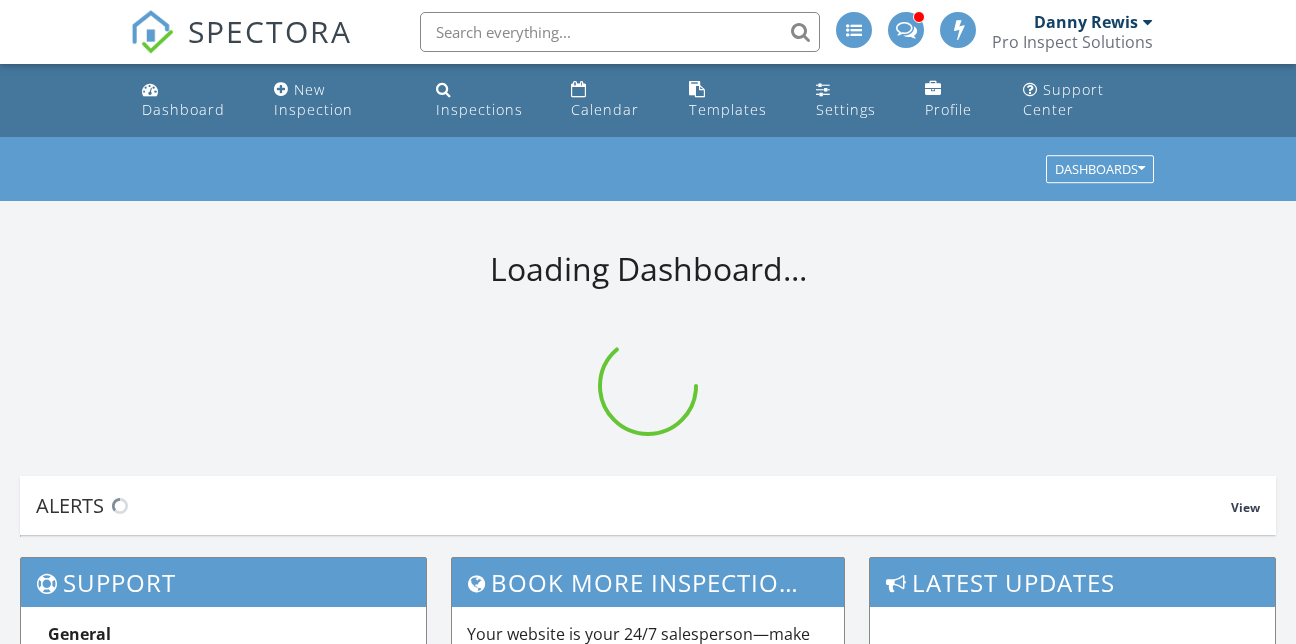 scroll, scrollTop: 0, scrollLeft: 0, axis: both 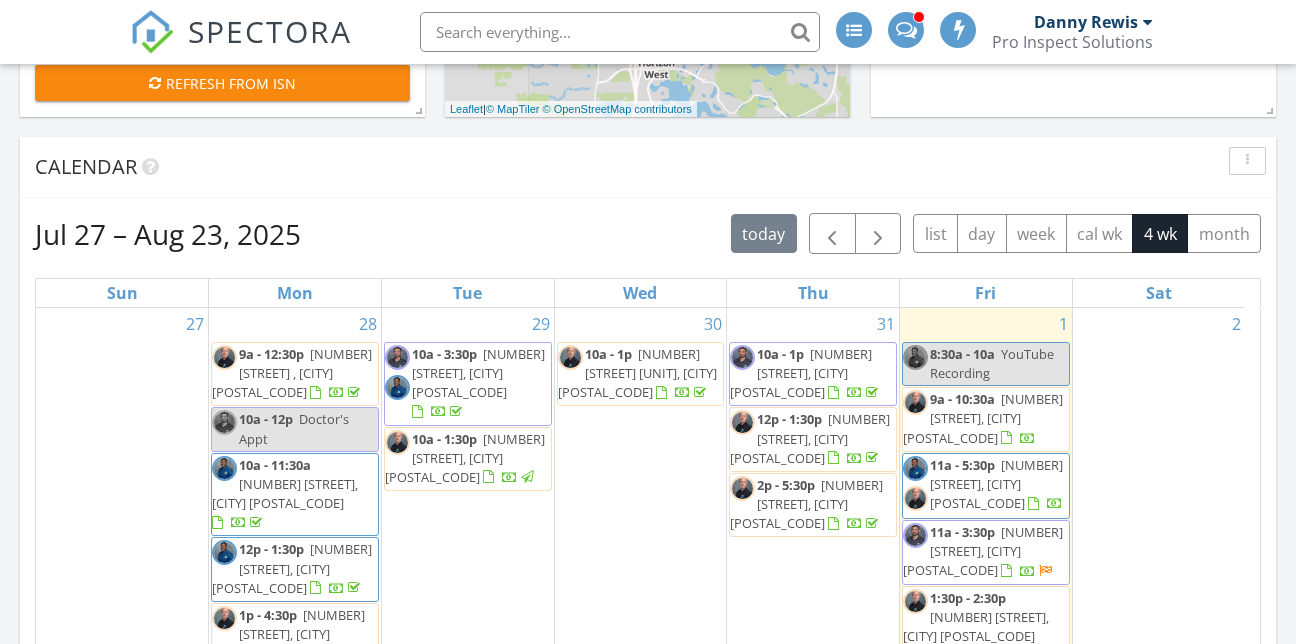click on "[TIME]
[NUMBER] [STREET], [CITY] [POSTAL_CODE]" at bounding box center (983, 551) 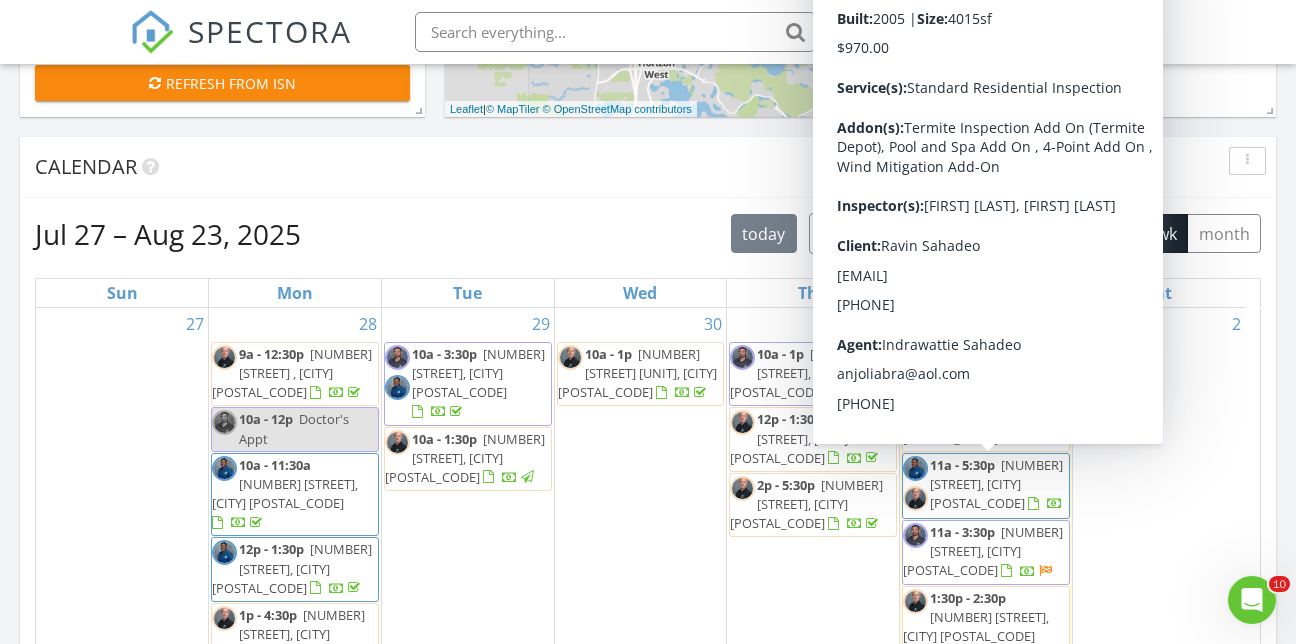 scroll, scrollTop: 0, scrollLeft: 0, axis: both 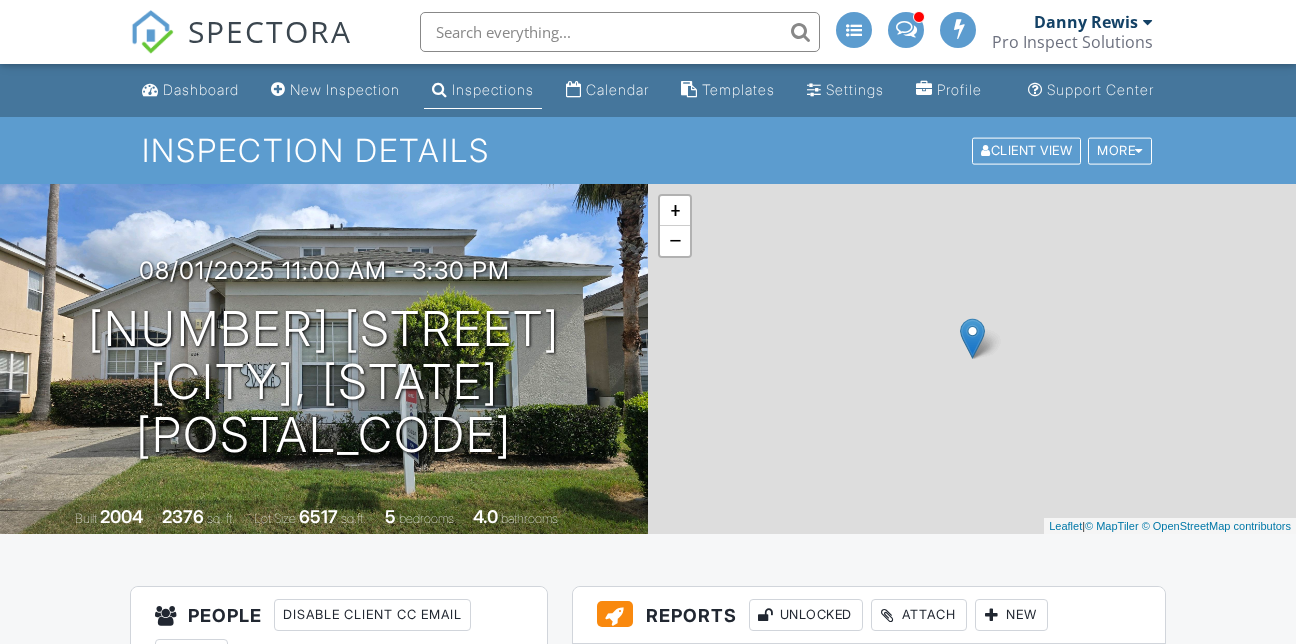 click on "Florida 4-Point Inspection Form (2025)" at bounding box center [844, 897] 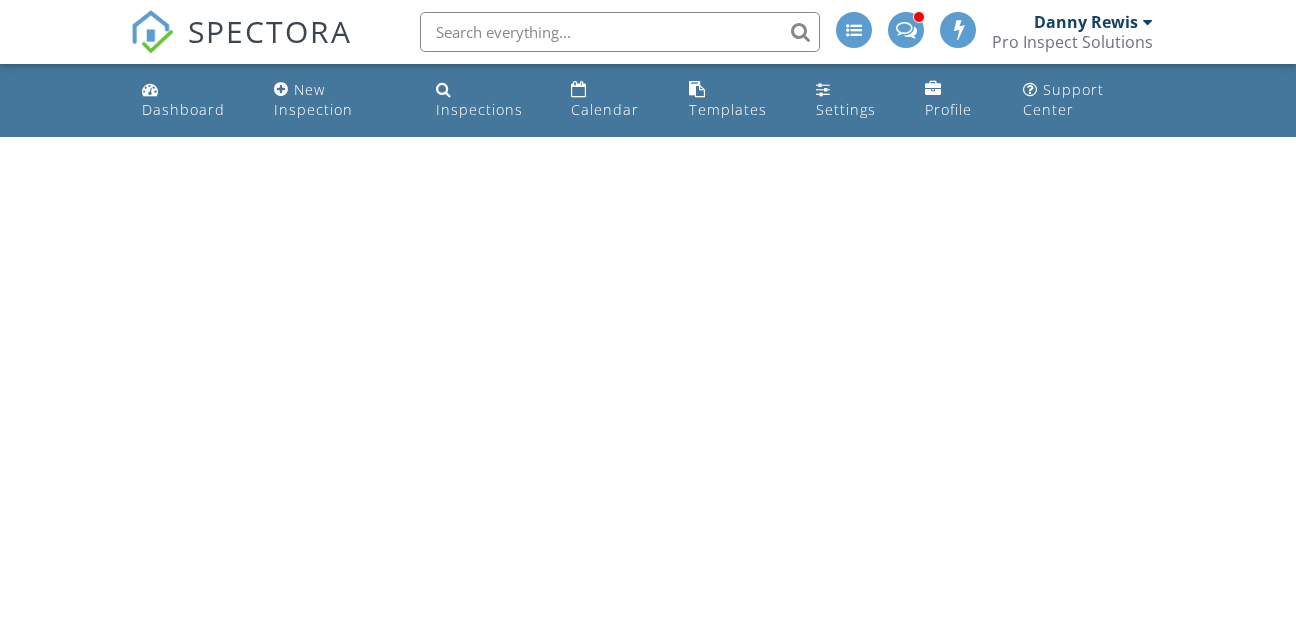 scroll, scrollTop: 0, scrollLeft: 0, axis: both 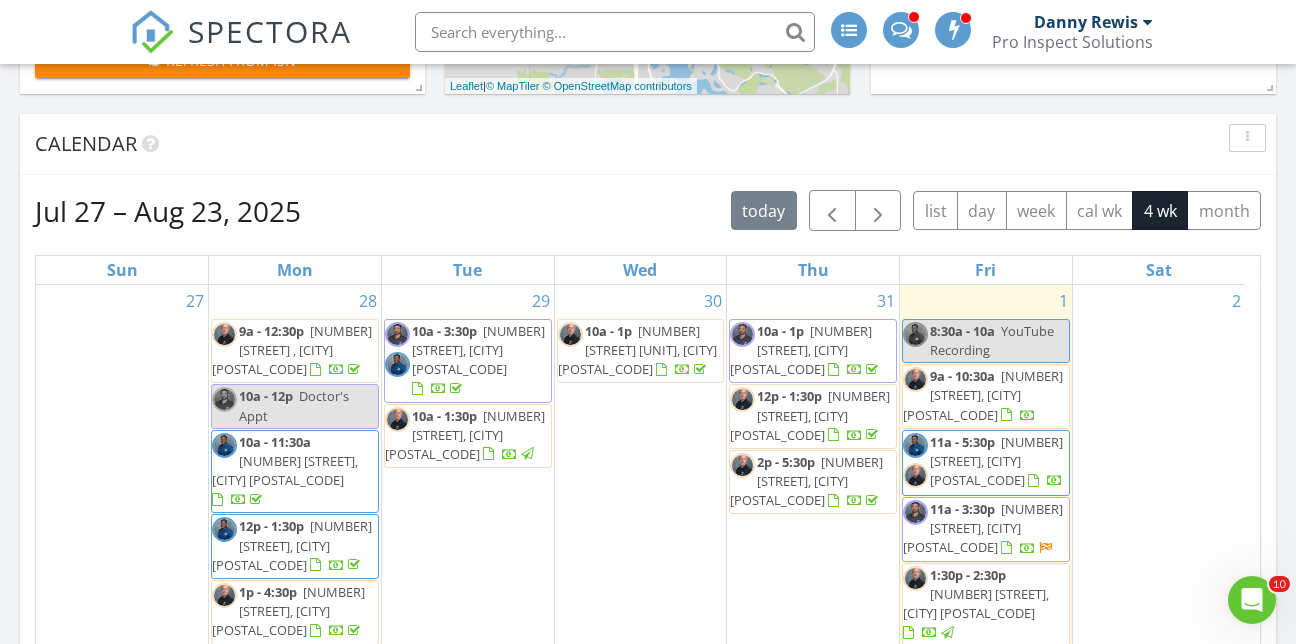click on "[NUMBER] [STREET], [CITY] [POSTAL_CODE]" at bounding box center [983, 528] 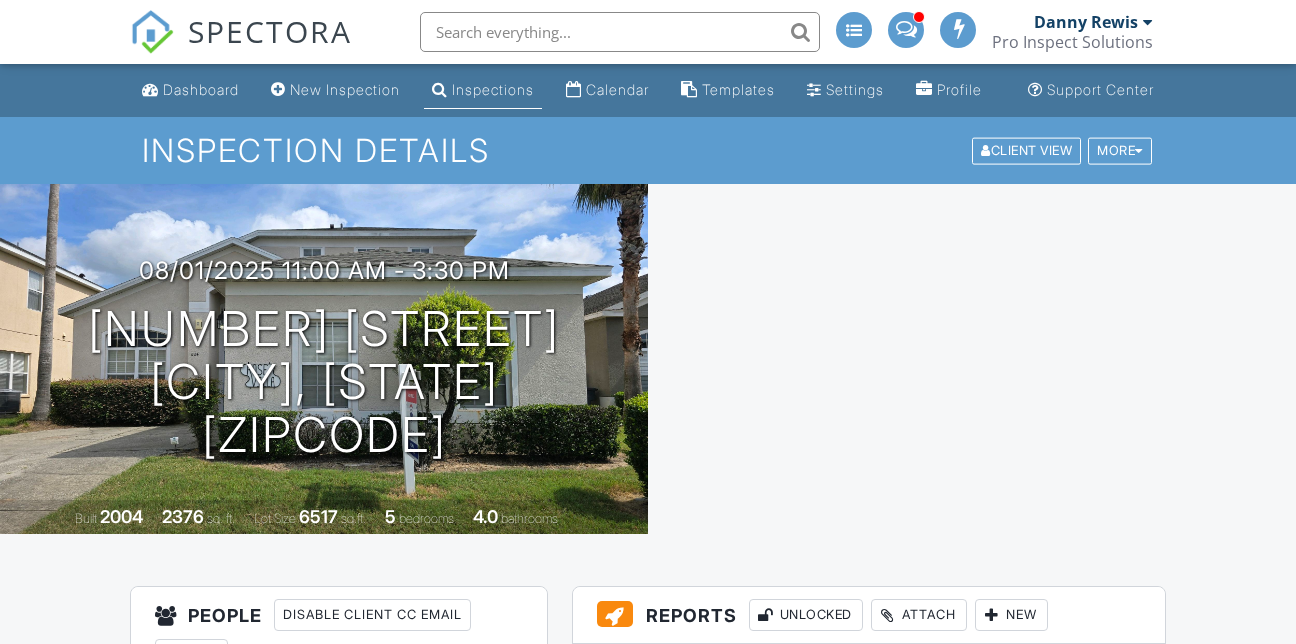 scroll, scrollTop: 0, scrollLeft: 0, axis: both 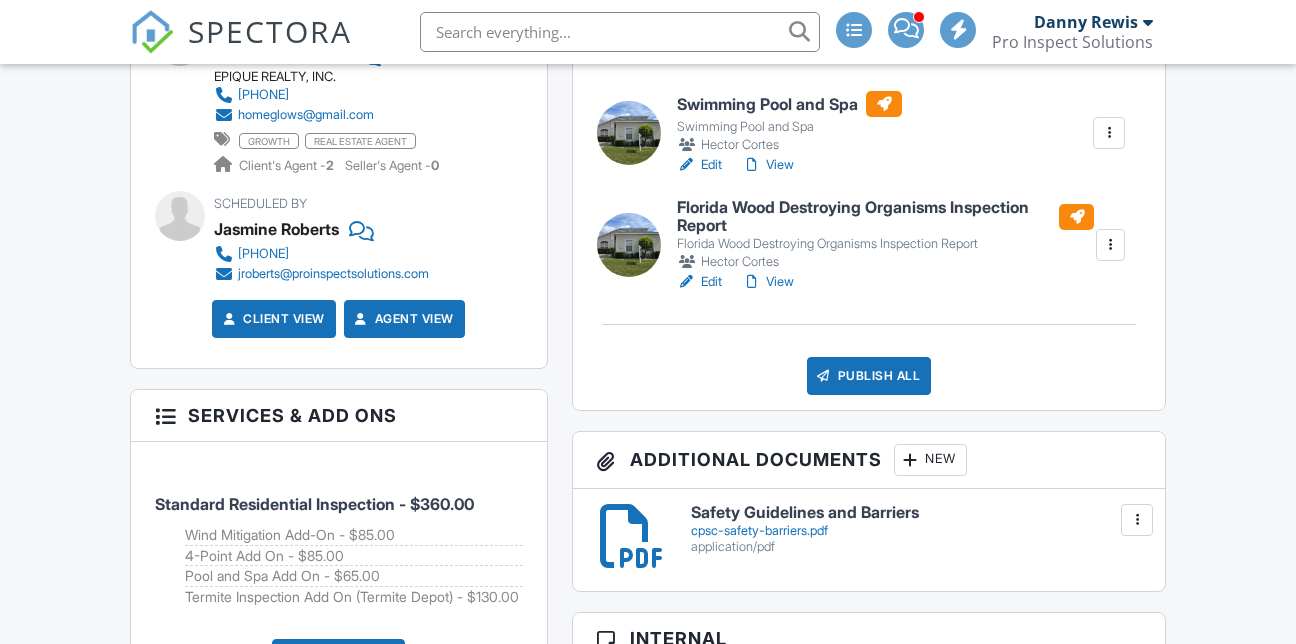 click on "Swimming Pool and Spa" at bounding box center [789, 104] 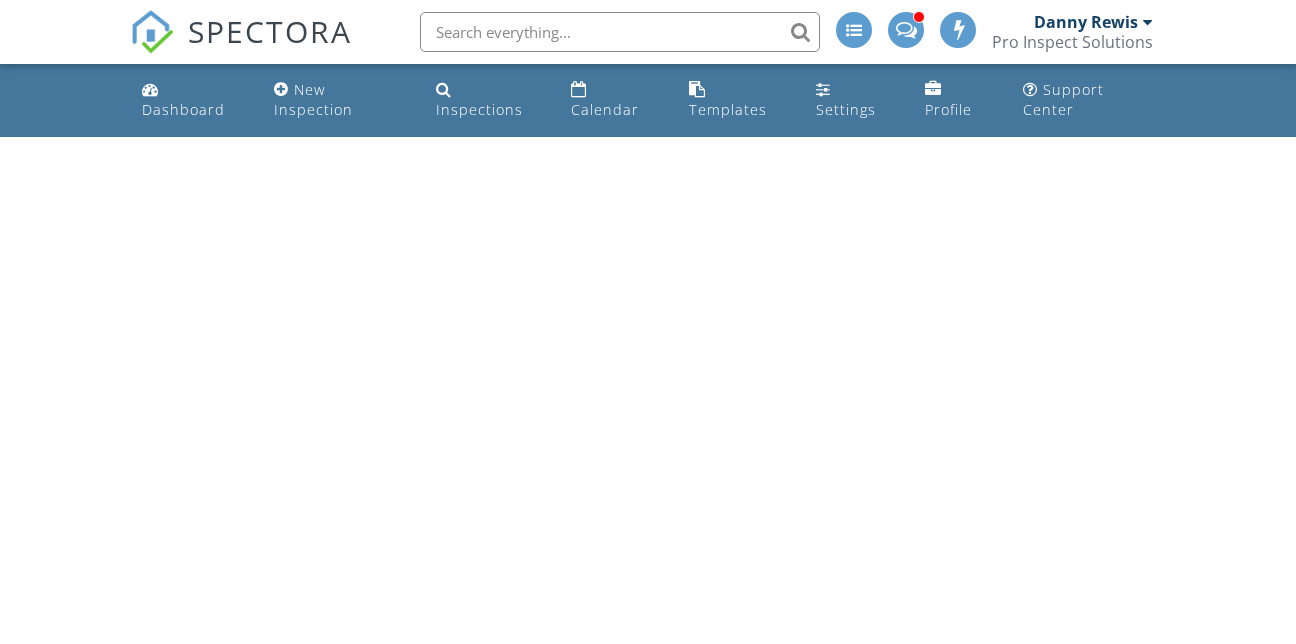 scroll, scrollTop: 0, scrollLeft: 0, axis: both 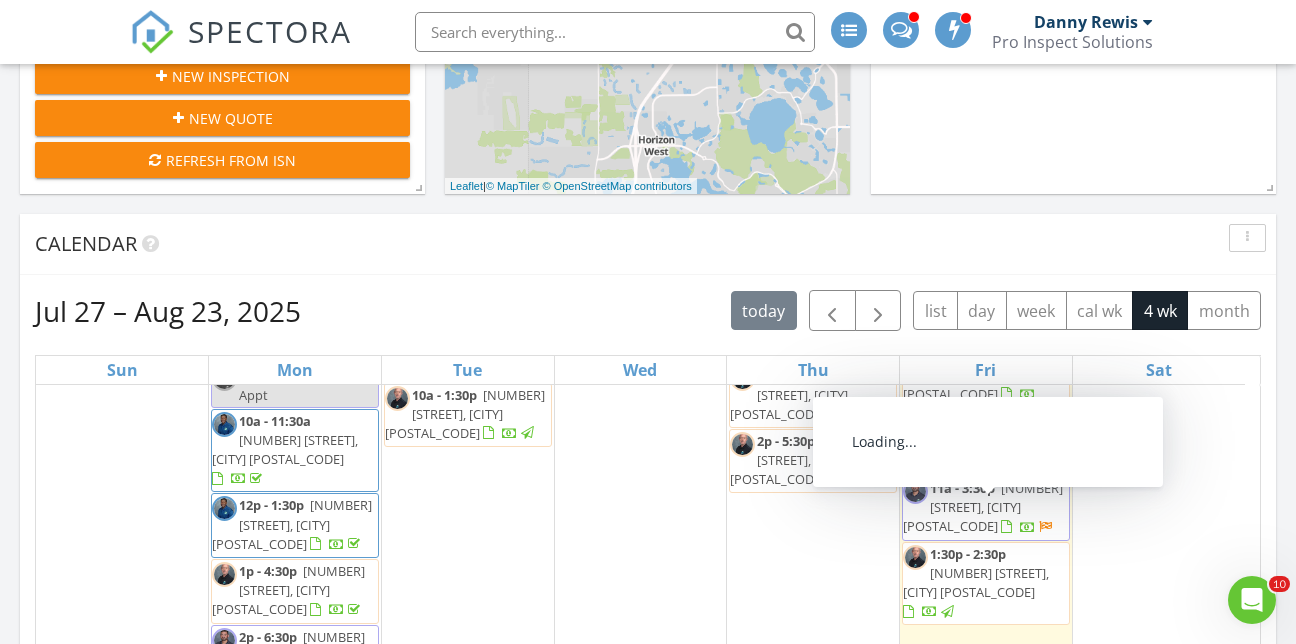 click on "[NUMBER] [STREET], [CITY] [POSTAL_CODE]" at bounding box center [983, 507] 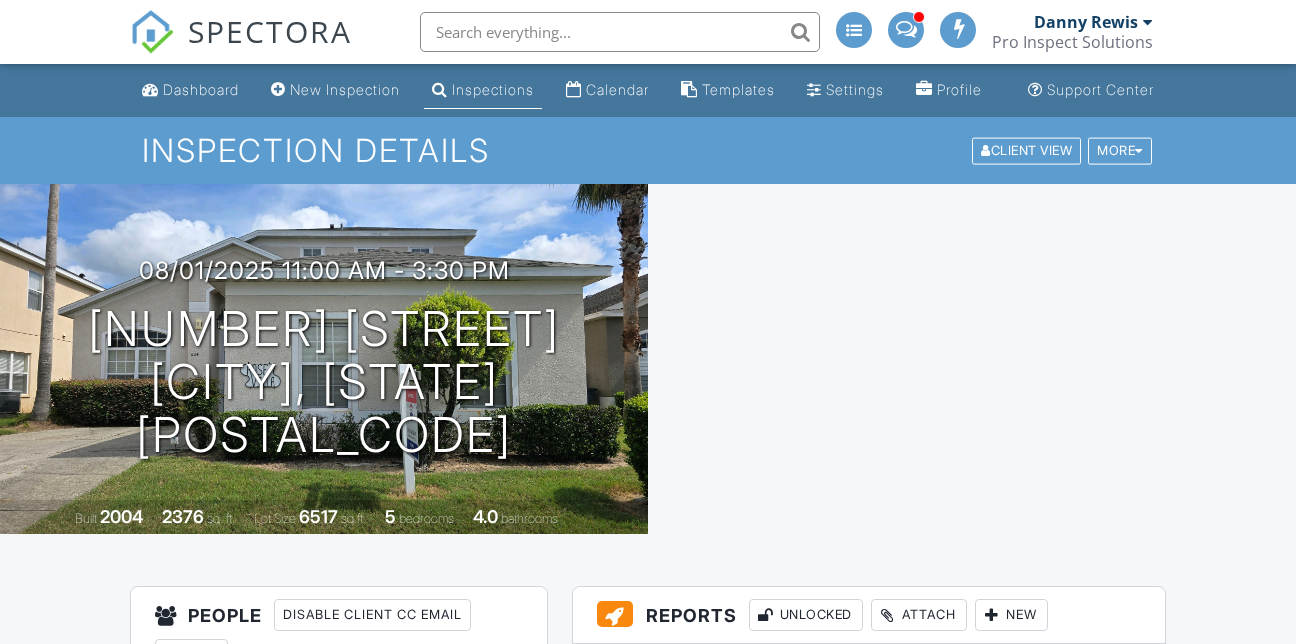 scroll, scrollTop: 0, scrollLeft: 0, axis: both 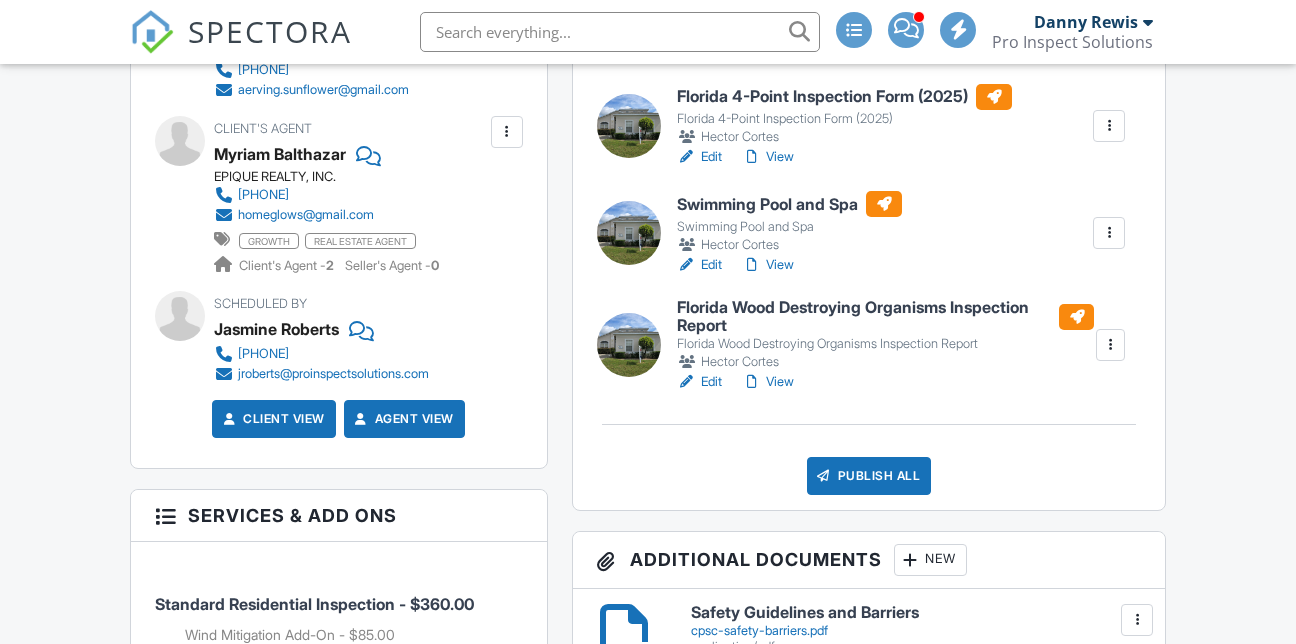 click on "Publish All" at bounding box center [869, 476] 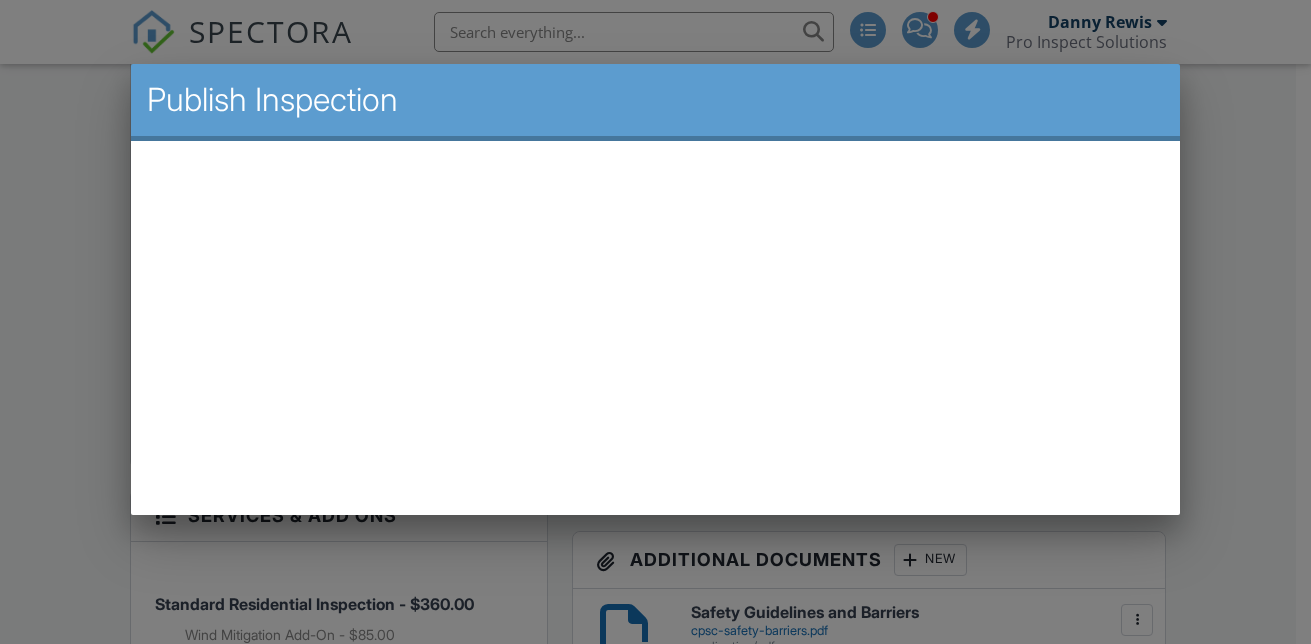 scroll, scrollTop: 0, scrollLeft: 0, axis: both 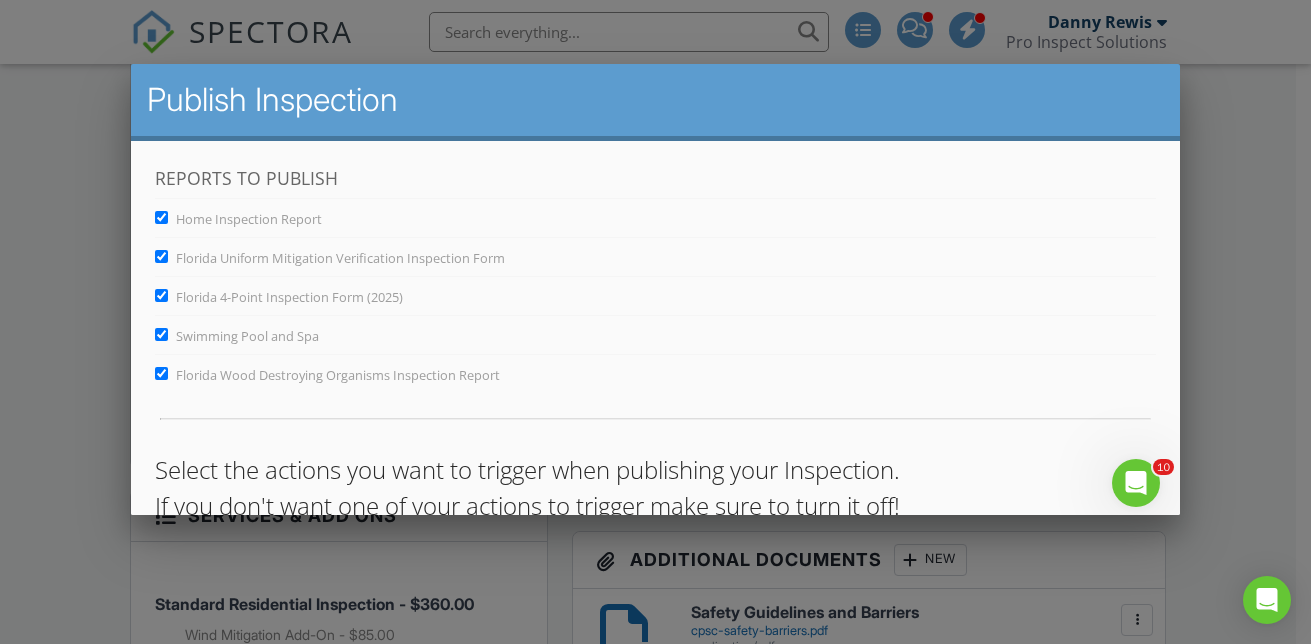 click on "Florida Wood Destroying Organisms Inspection Report" at bounding box center (161, 373) 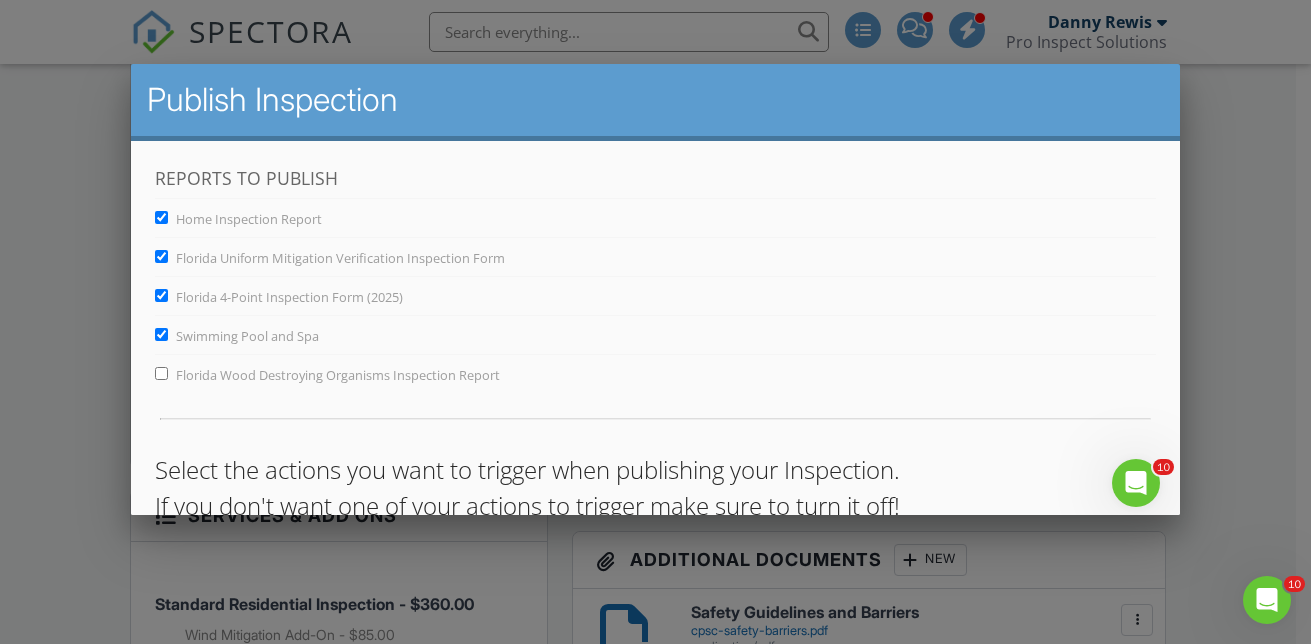 scroll, scrollTop: 0, scrollLeft: 0, axis: both 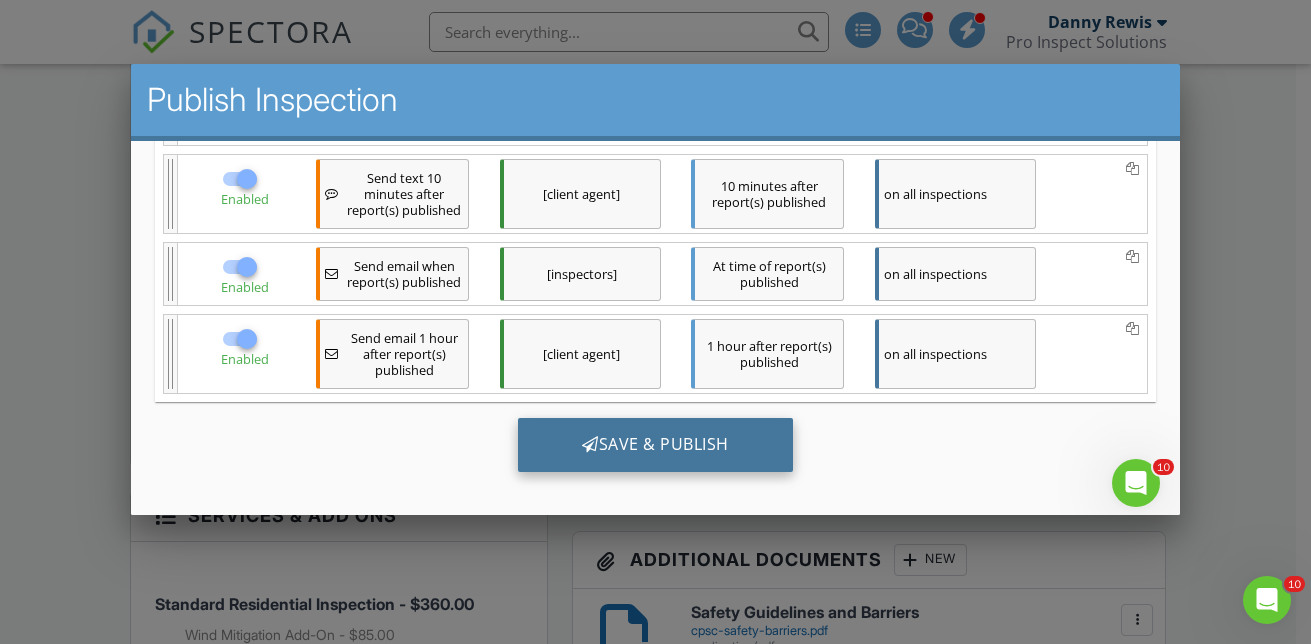 click on "Save & Publish" at bounding box center [655, 445] 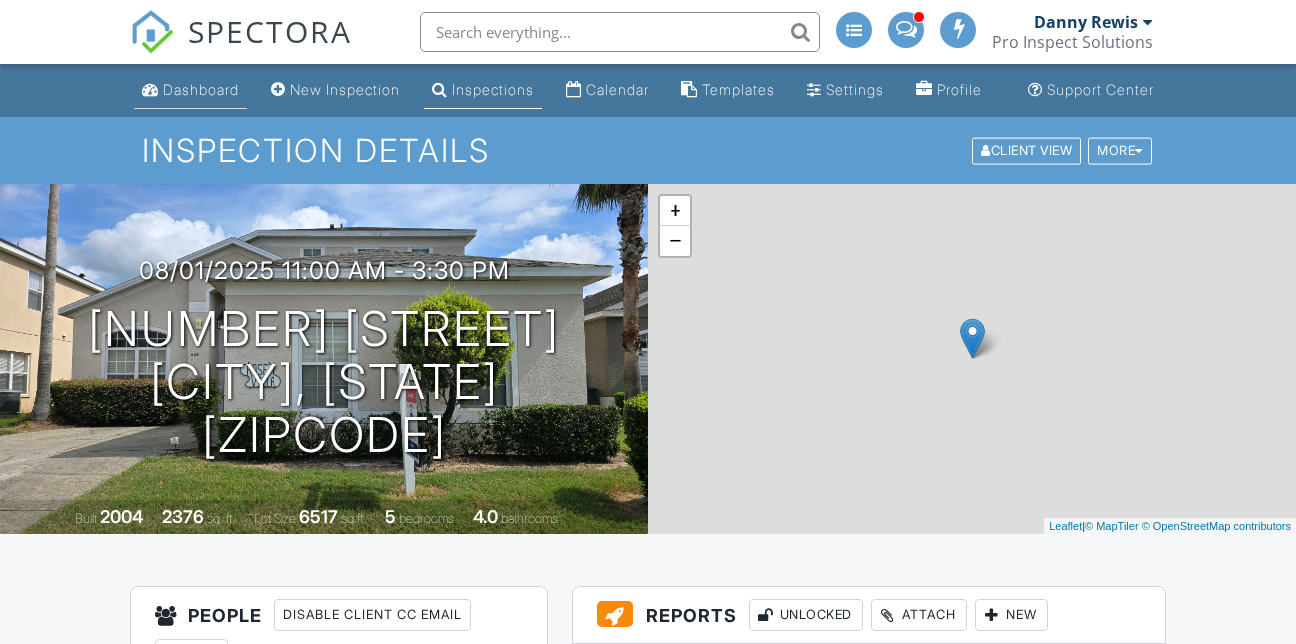 click on "Dashboard" at bounding box center [201, 89] 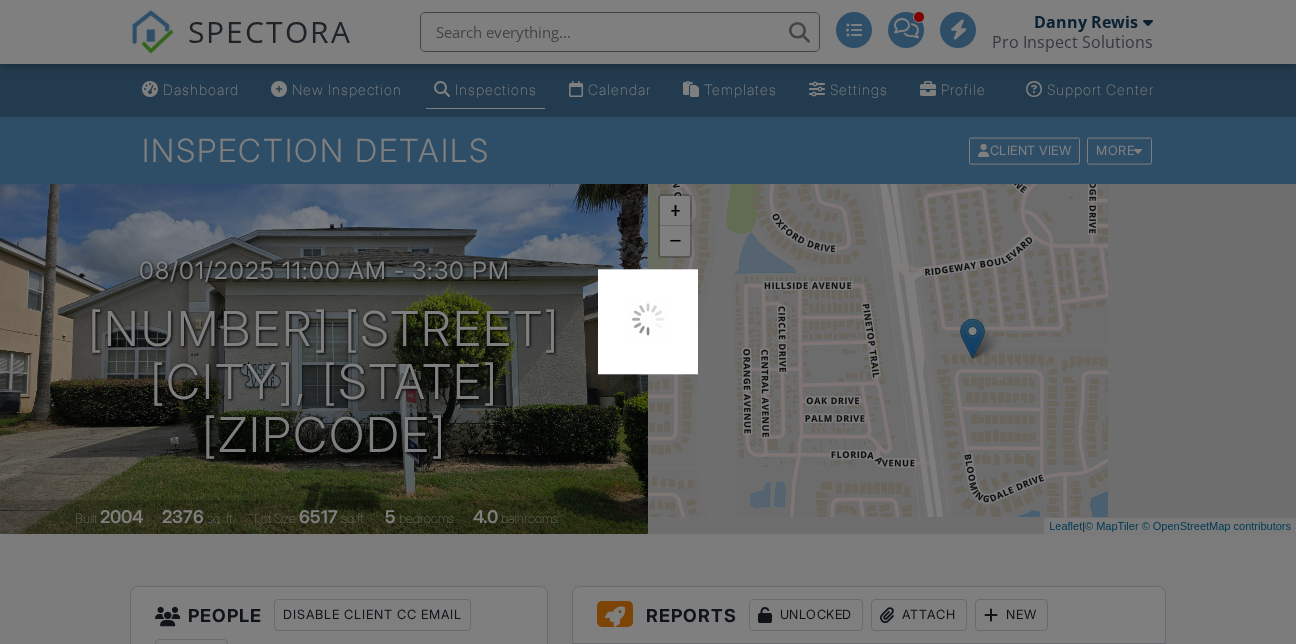 scroll, scrollTop: 0, scrollLeft: 0, axis: both 